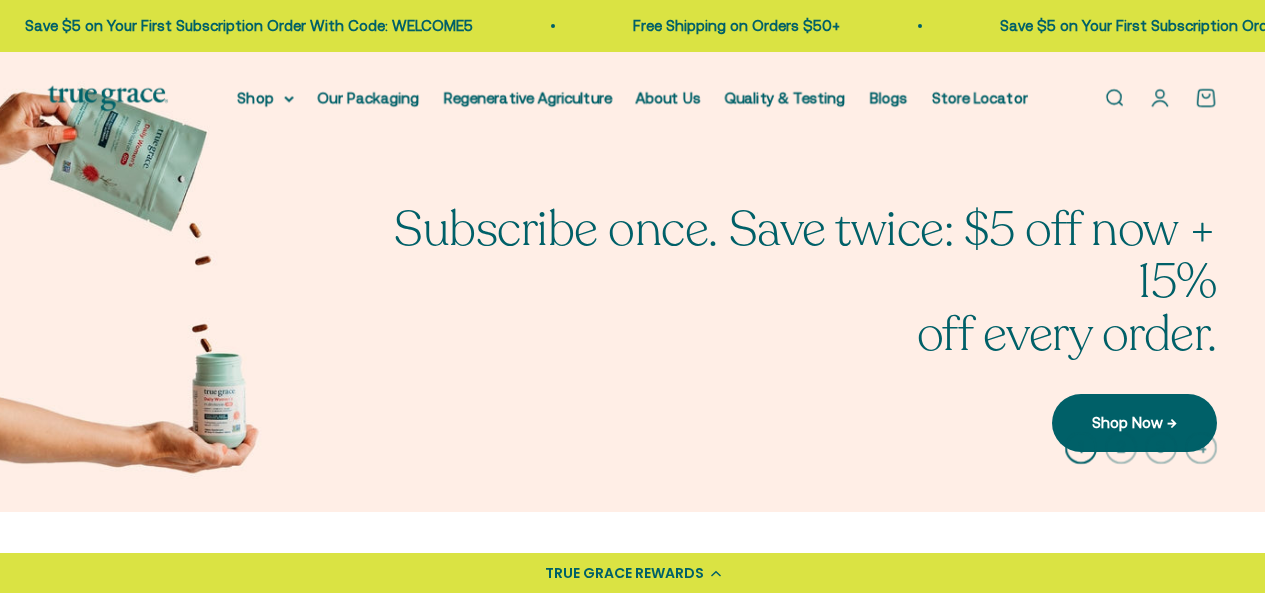 scroll, scrollTop: 0, scrollLeft: 0, axis: both 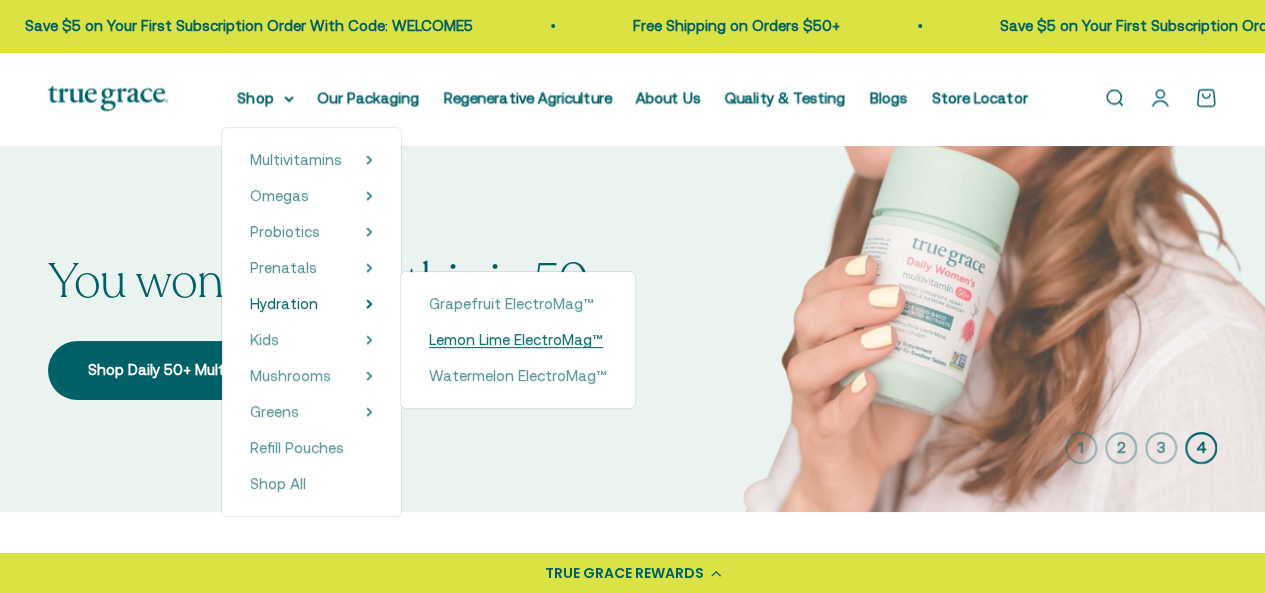 click on "Lemon Lime ElectroMag™" at bounding box center (516, 339) 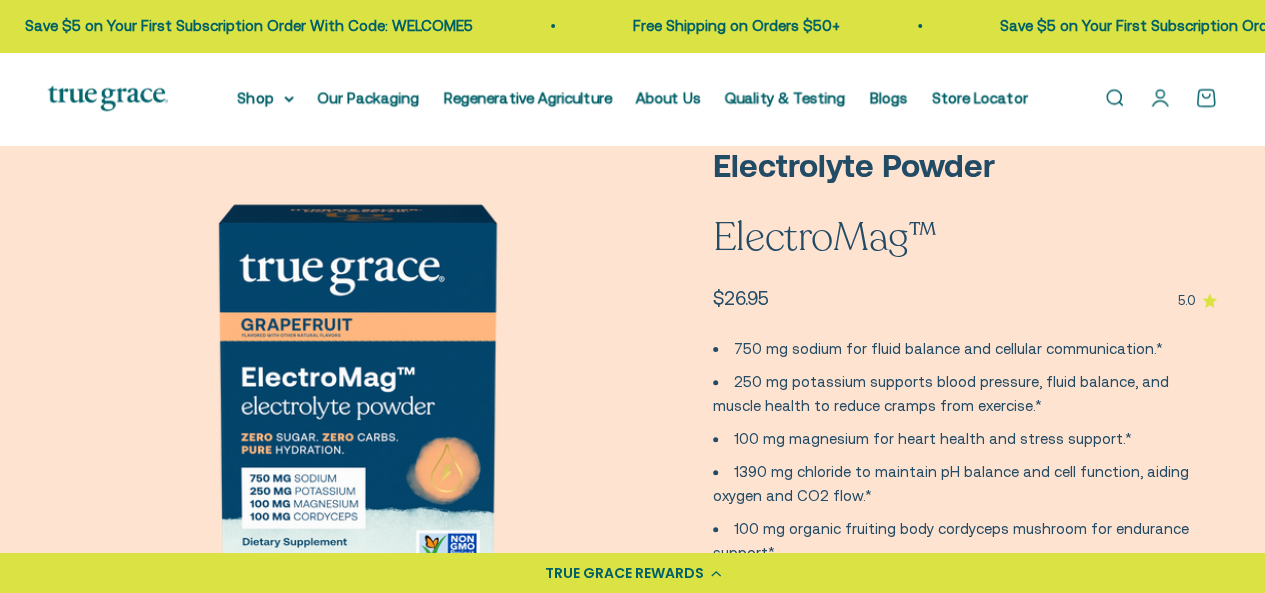 scroll, scrollTop: 108, scrollLeft: 0, axis: vertical 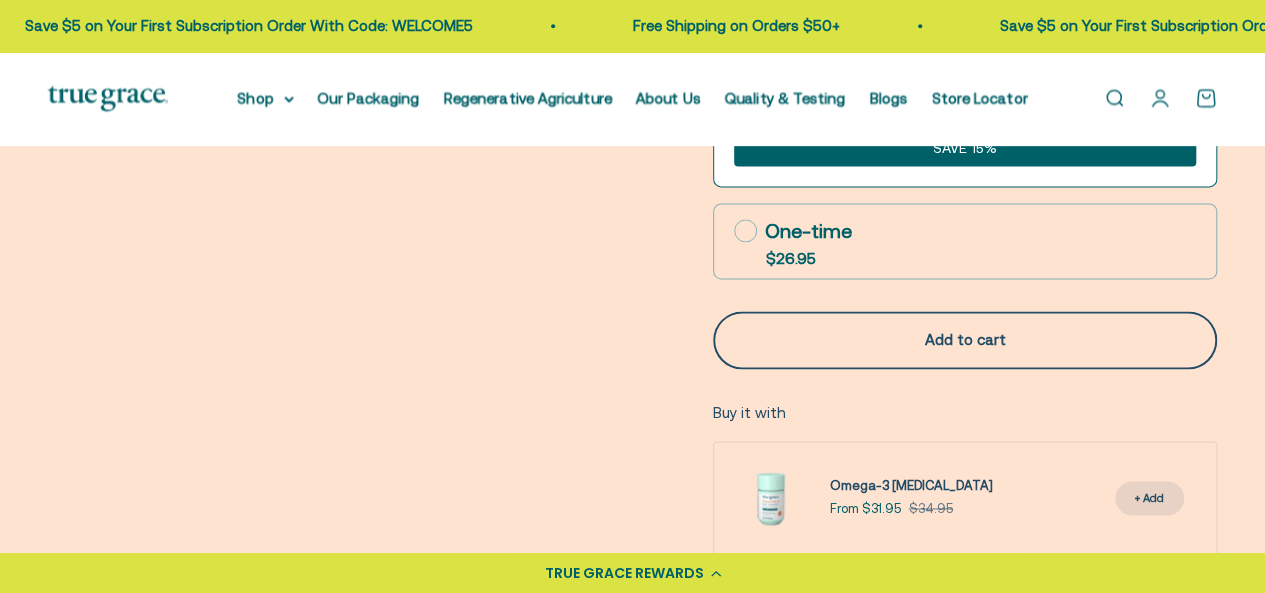 click on "Add to cart" at bounding box center [965, 340] 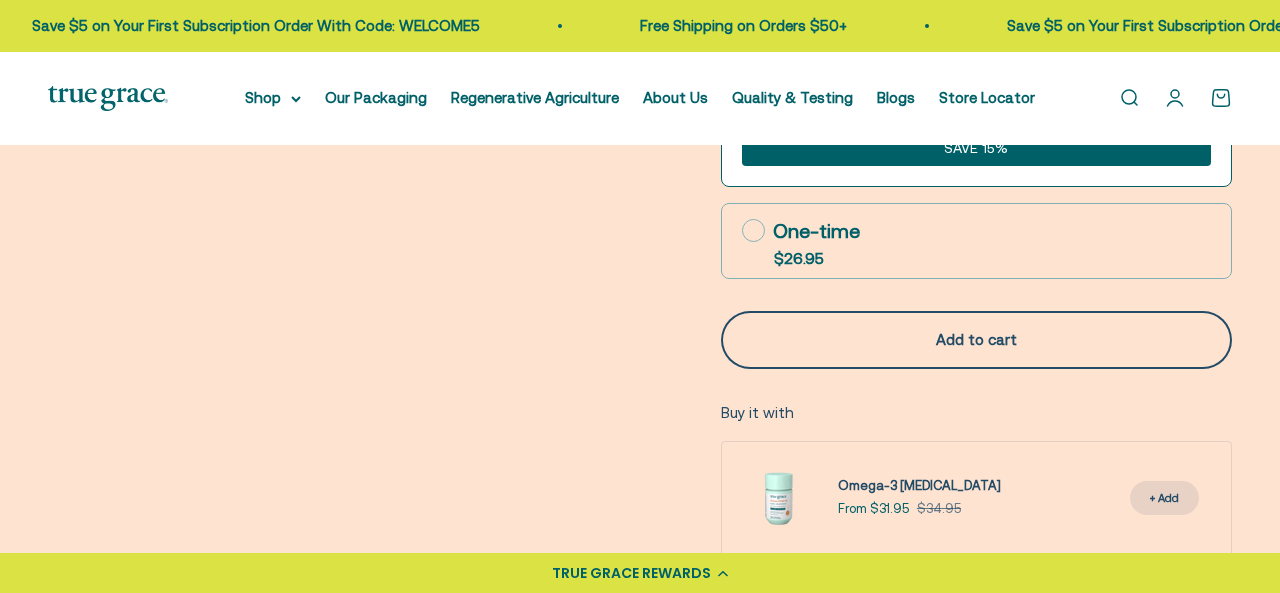 scroll, scrollTop: 0, scrollLeft: 636, axis: horizontal 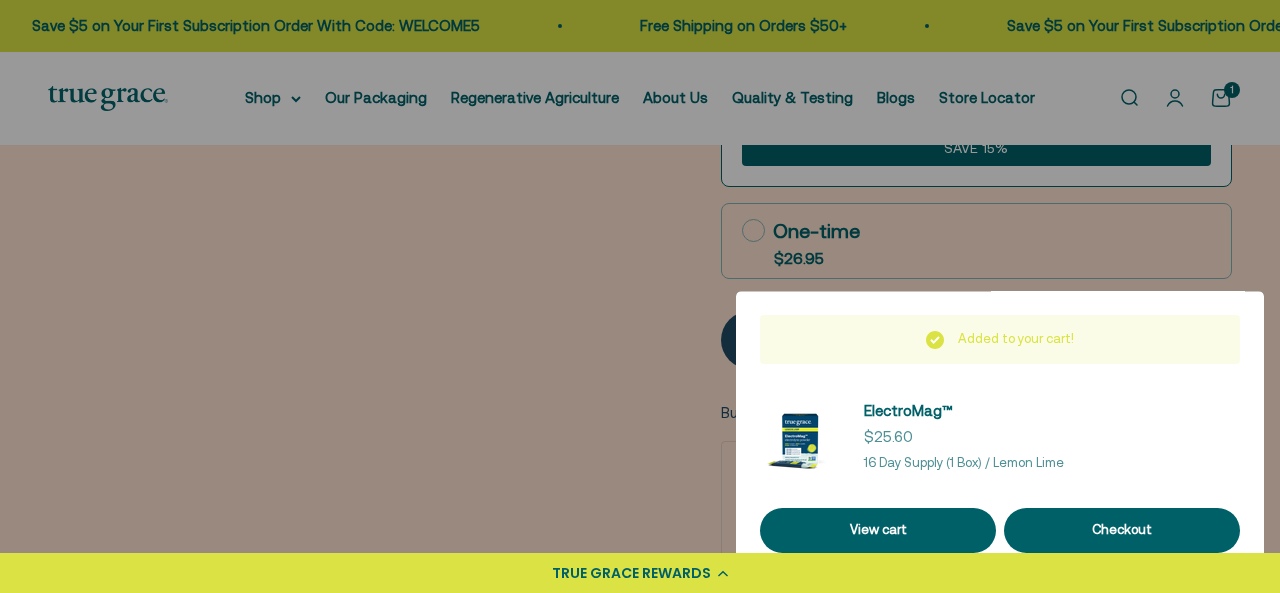 click on "Added to your cart!
ElectroMag™
Sale price $25.60 16 Day Supply (1 Box) / Lemon Lime
View cart
Checkout" at bounding box center (1000, 434) 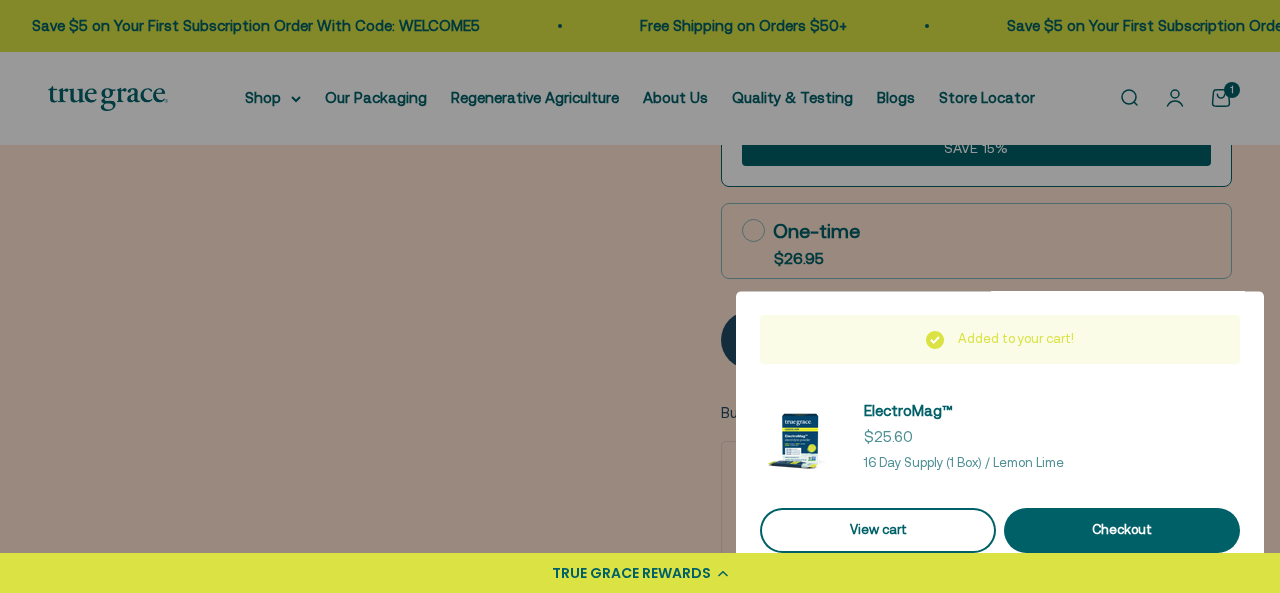 click on "View cart" at bounding box center (878, 530) 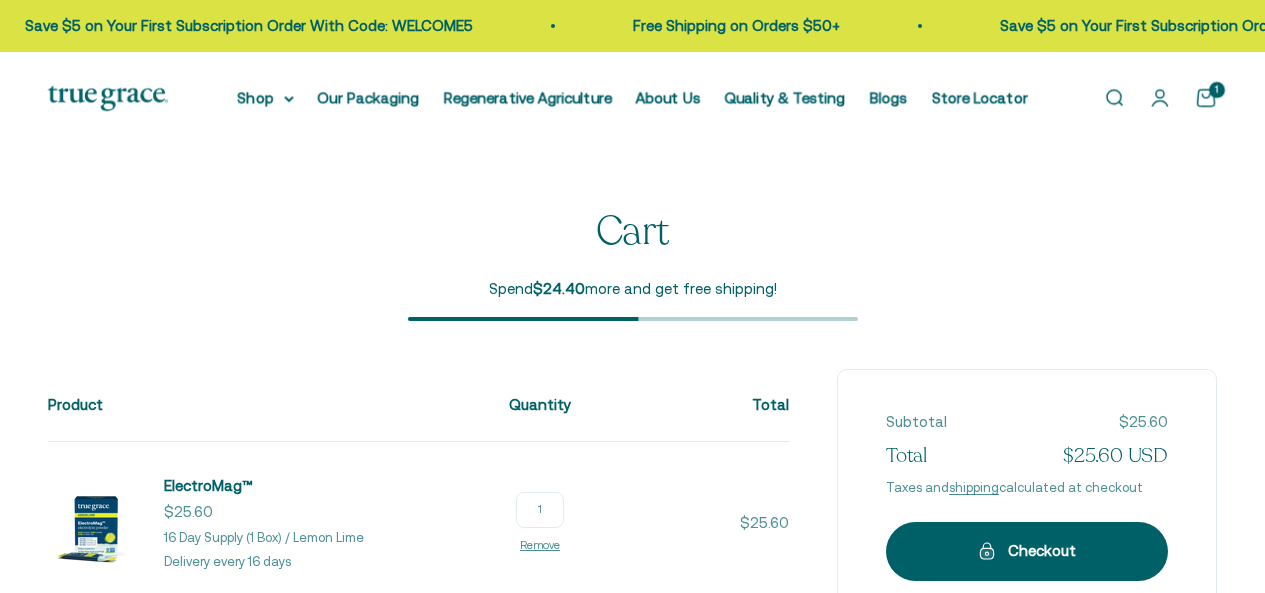 scroll, scrollTop: 0, scrollLeft: 0, axis: both 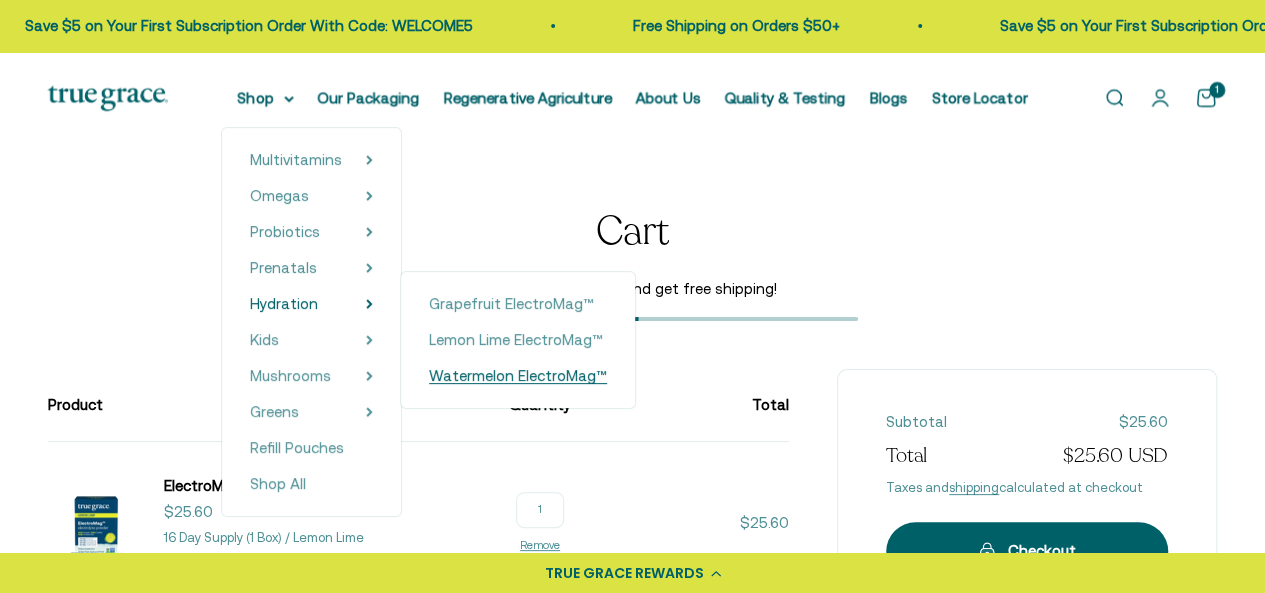 click on "Watermelon ElectroMag™" at bounding box center (518, 375) 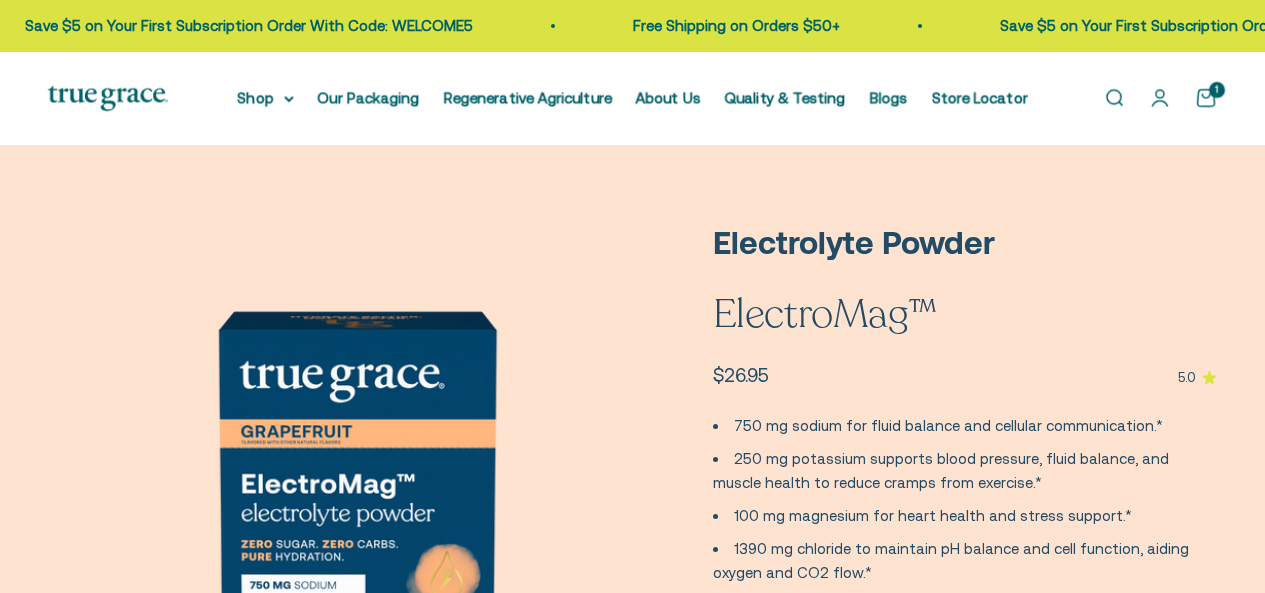 scroll, scrollTop: 0, scrollLeft: 0, axis: both 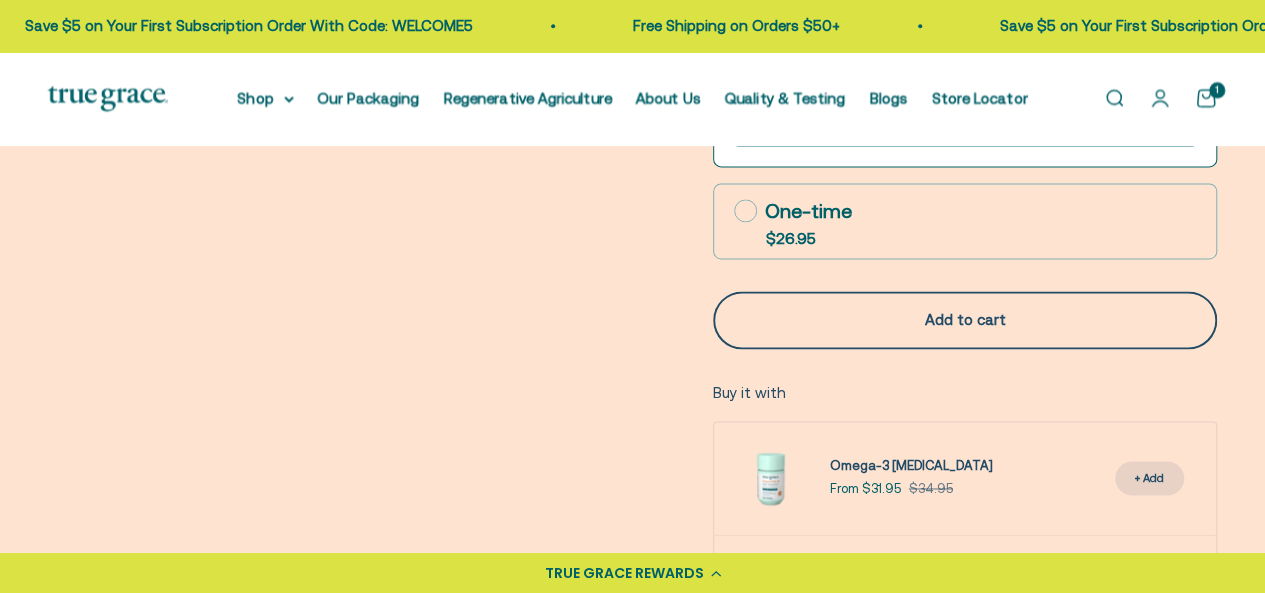 click on "Add to cart" at bounding box center (965, 320) 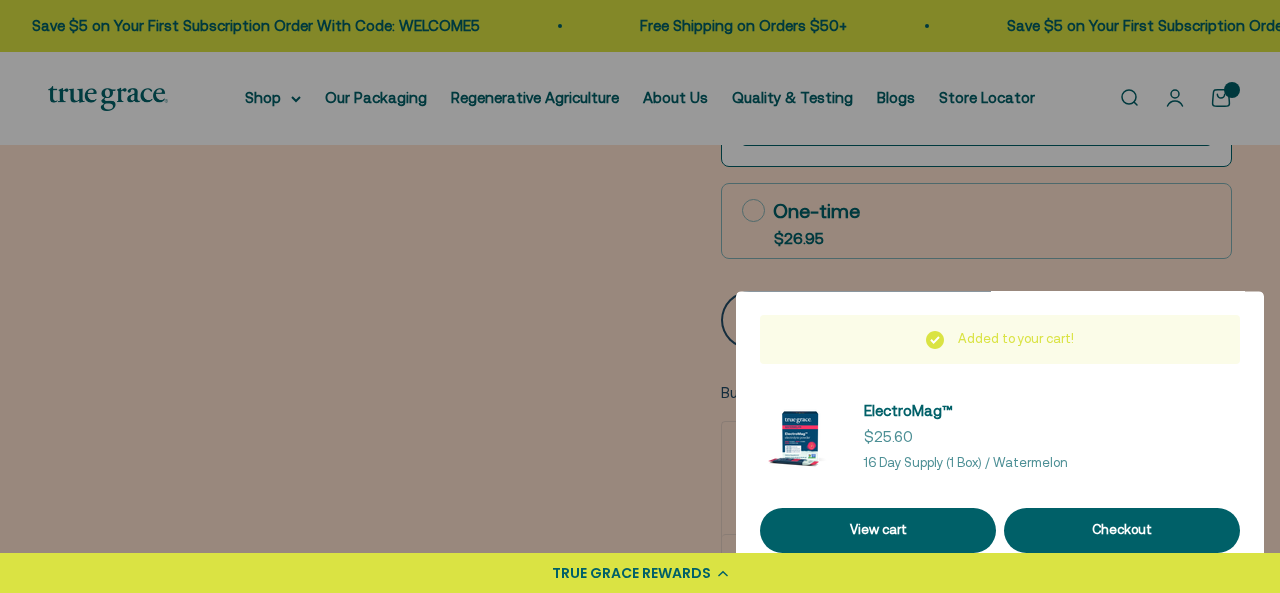 scroll, scrollTop: 0, scrollLeft: 1273, axis: horizontal 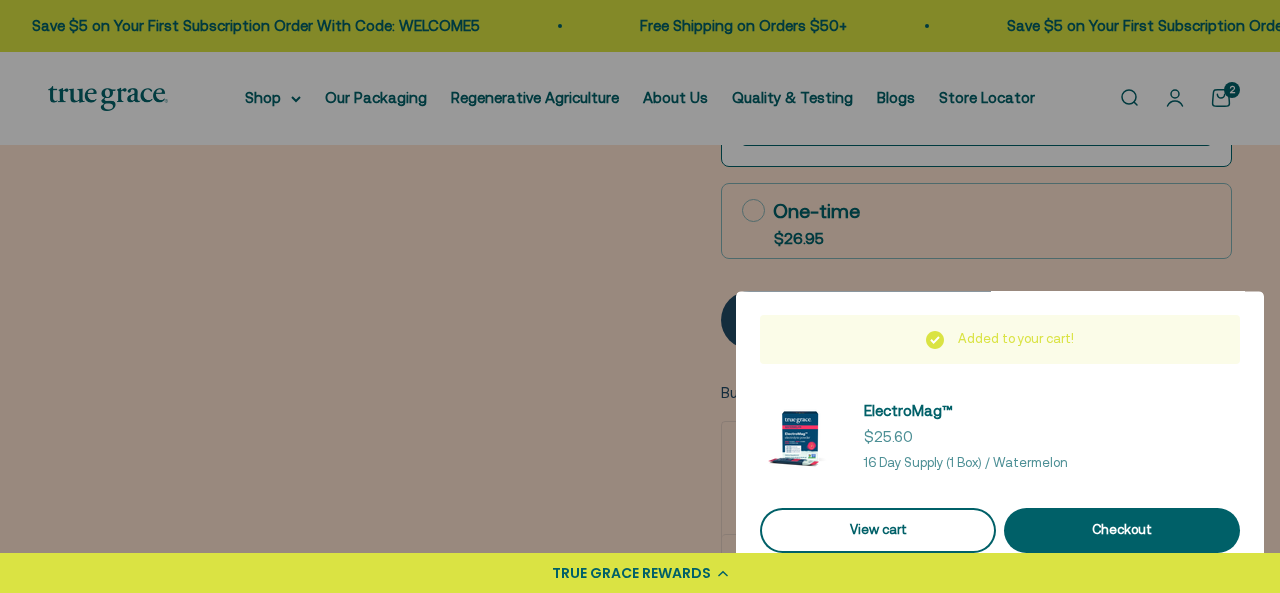 click on "View cart" at bounding box center (878, 530) 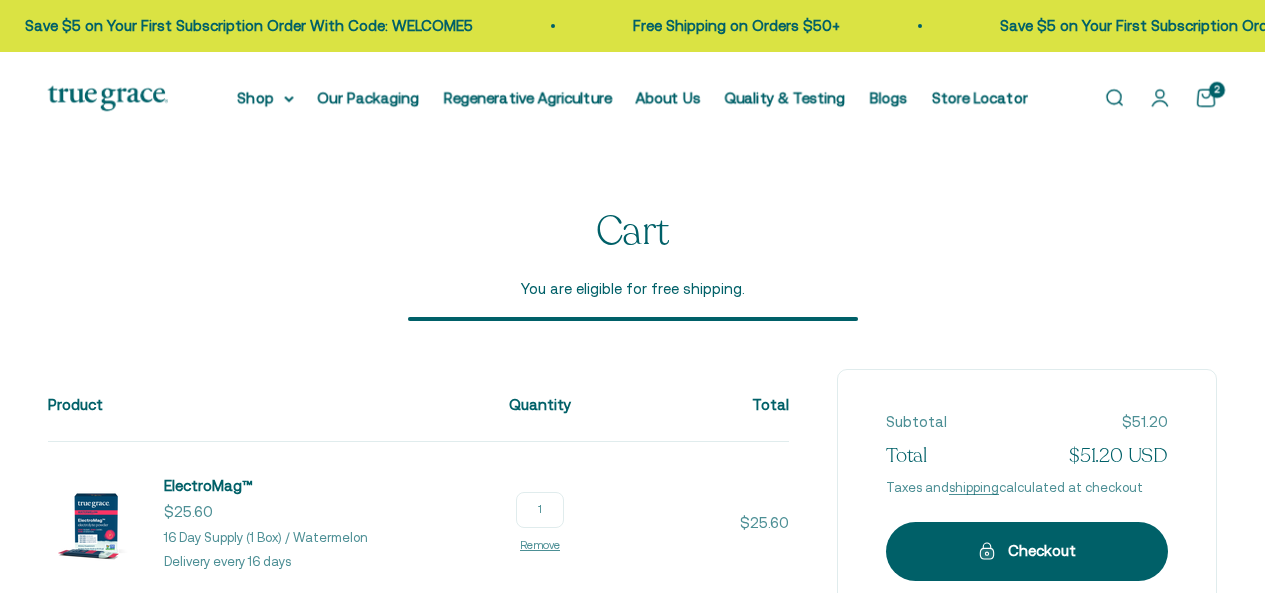 scroll, scrollTop: 0, scrollLeft: 0, axis: both 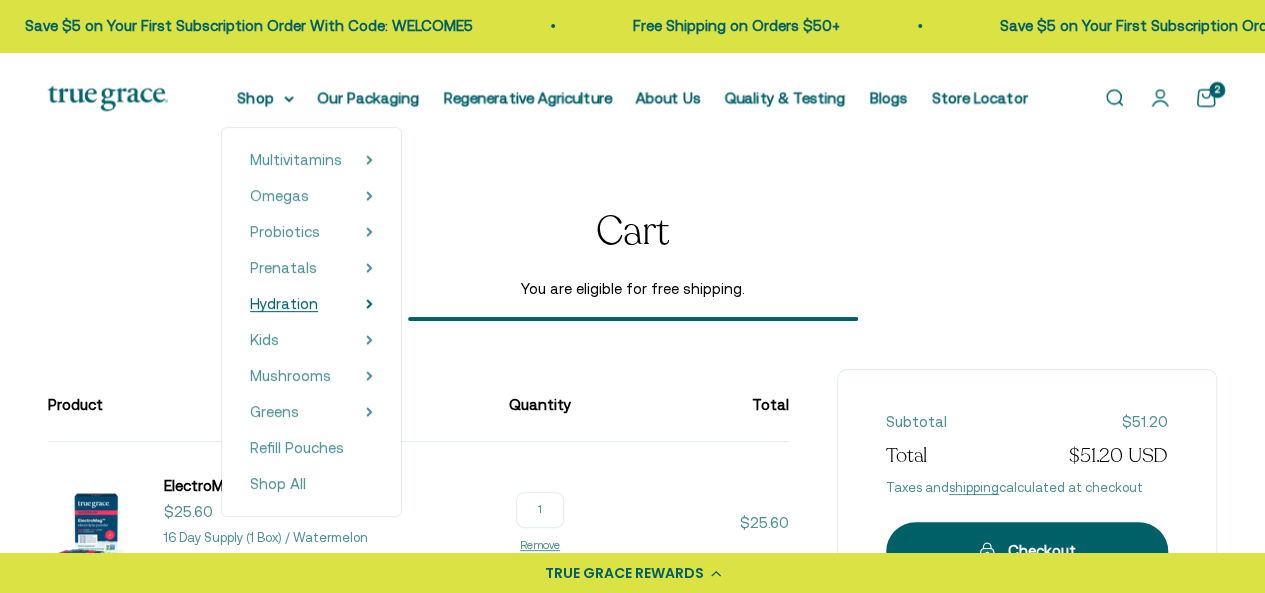 click 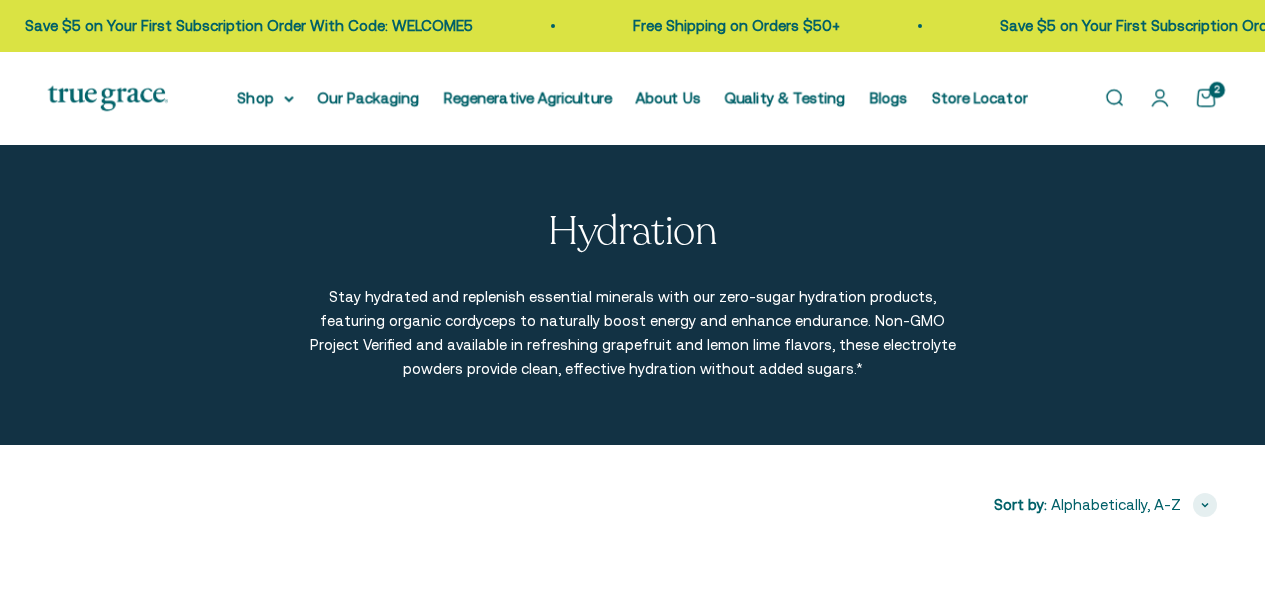scroll, scrollTop: 0, scrollLeft: 0, axis: both 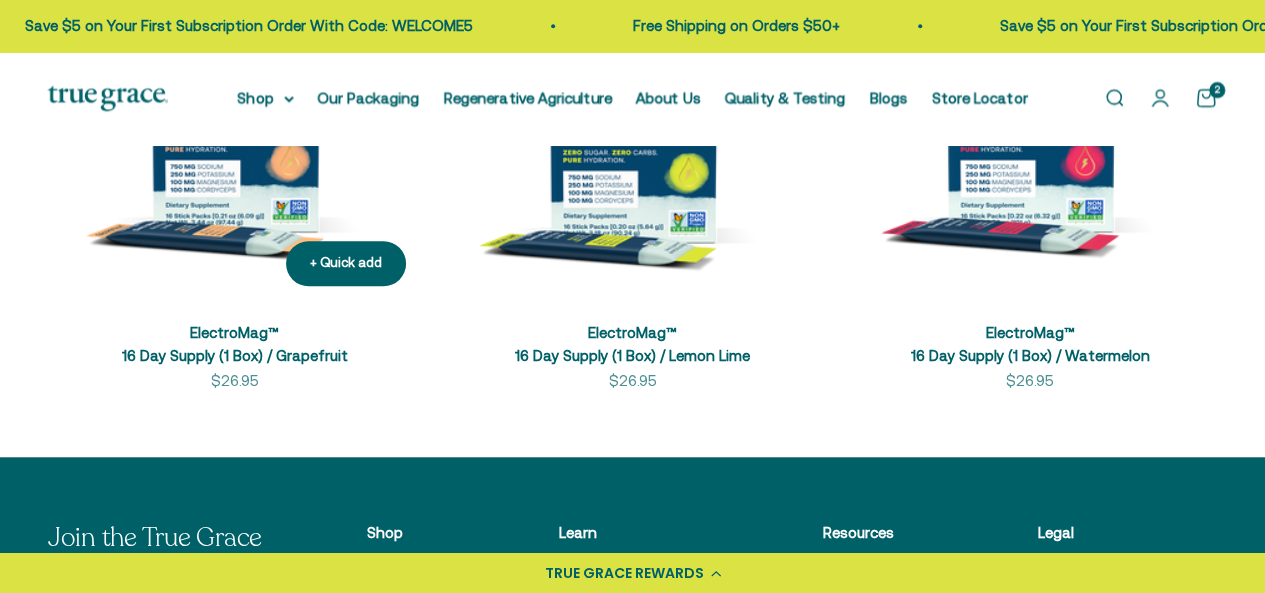 click at bounding box center (235, 116) 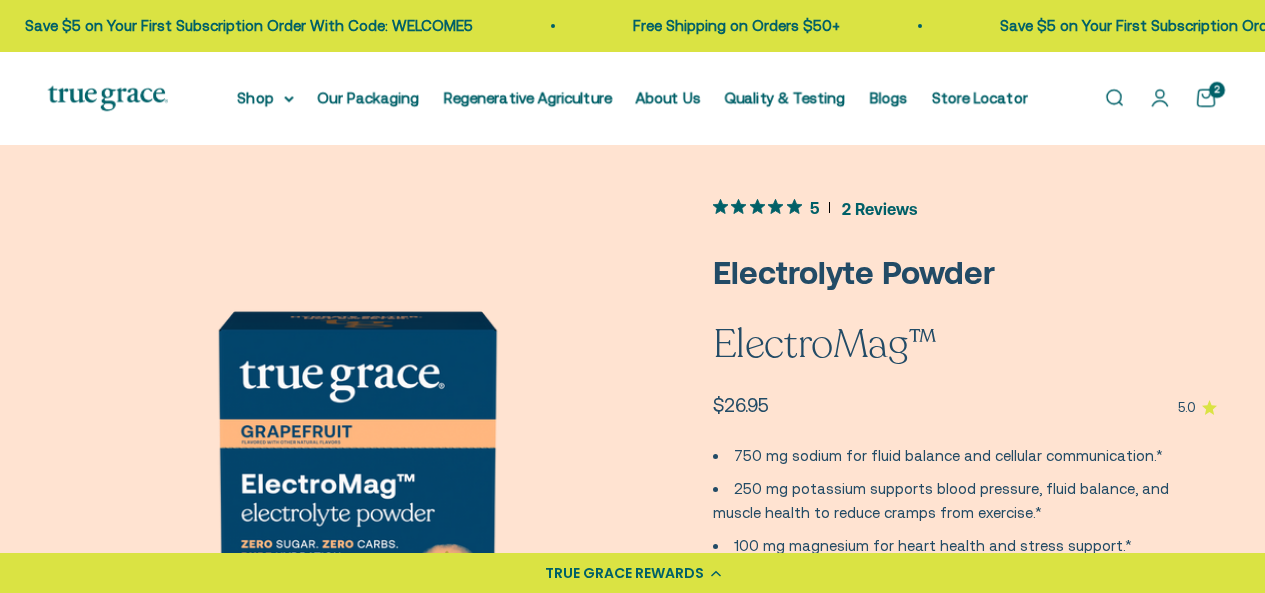 scroll, scrollTop: 0, scrollLeft: 0, axis: both 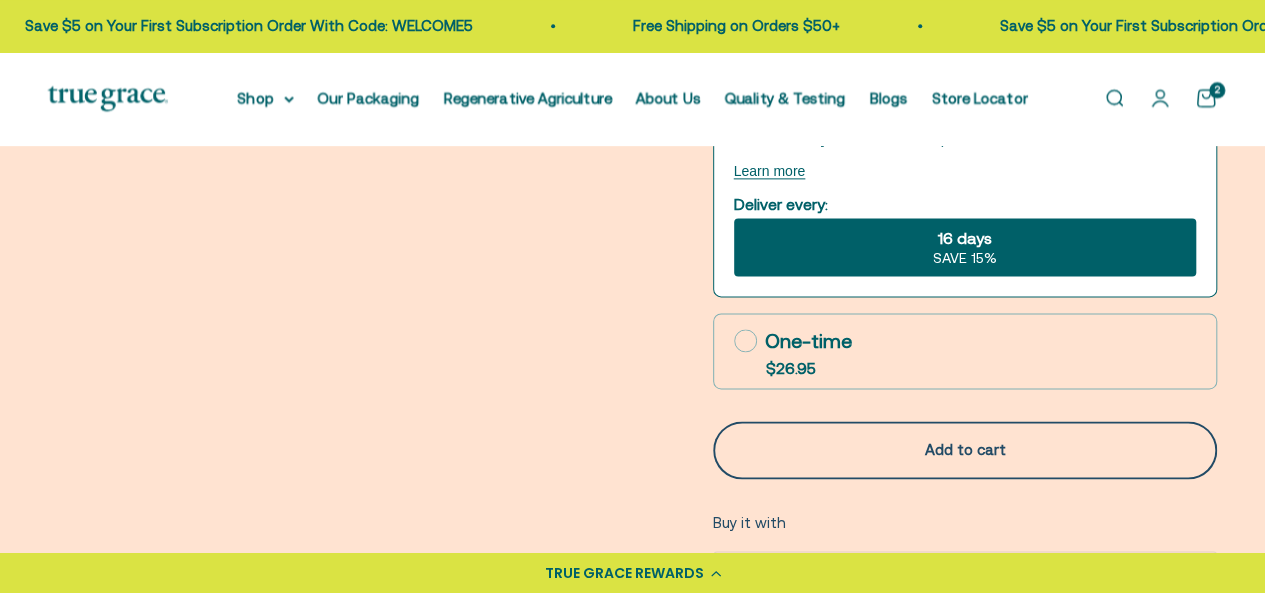 click on "Add to cart" at bounding box center (965, 450) 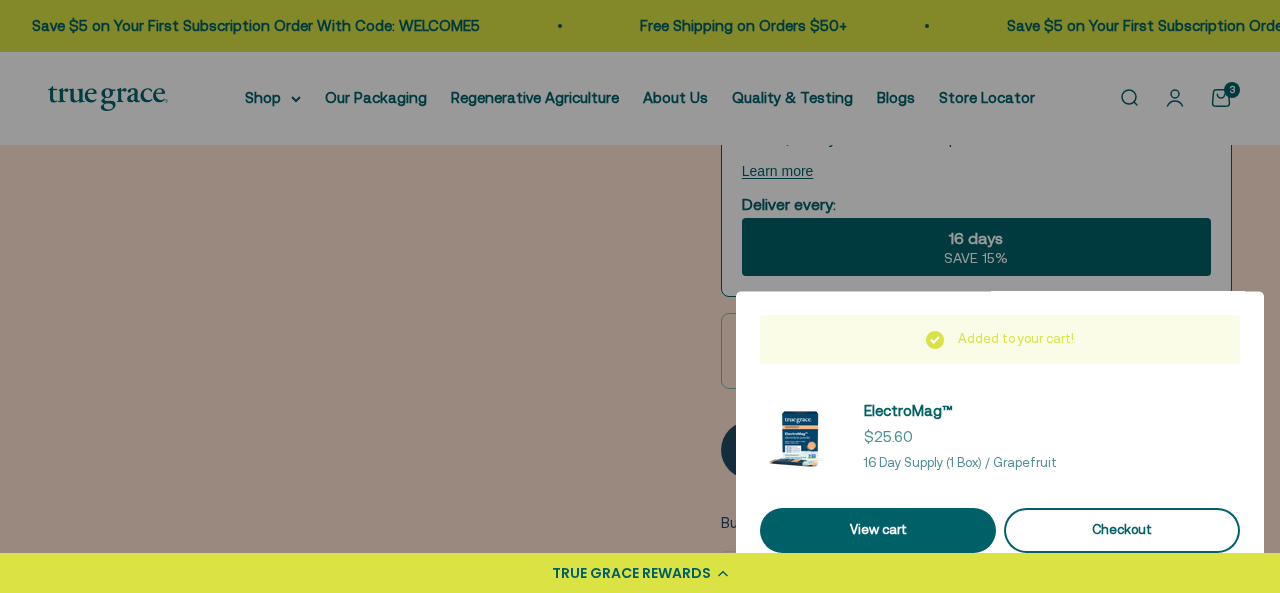 click on "Checkout" at bounding box center [1122, 530] 